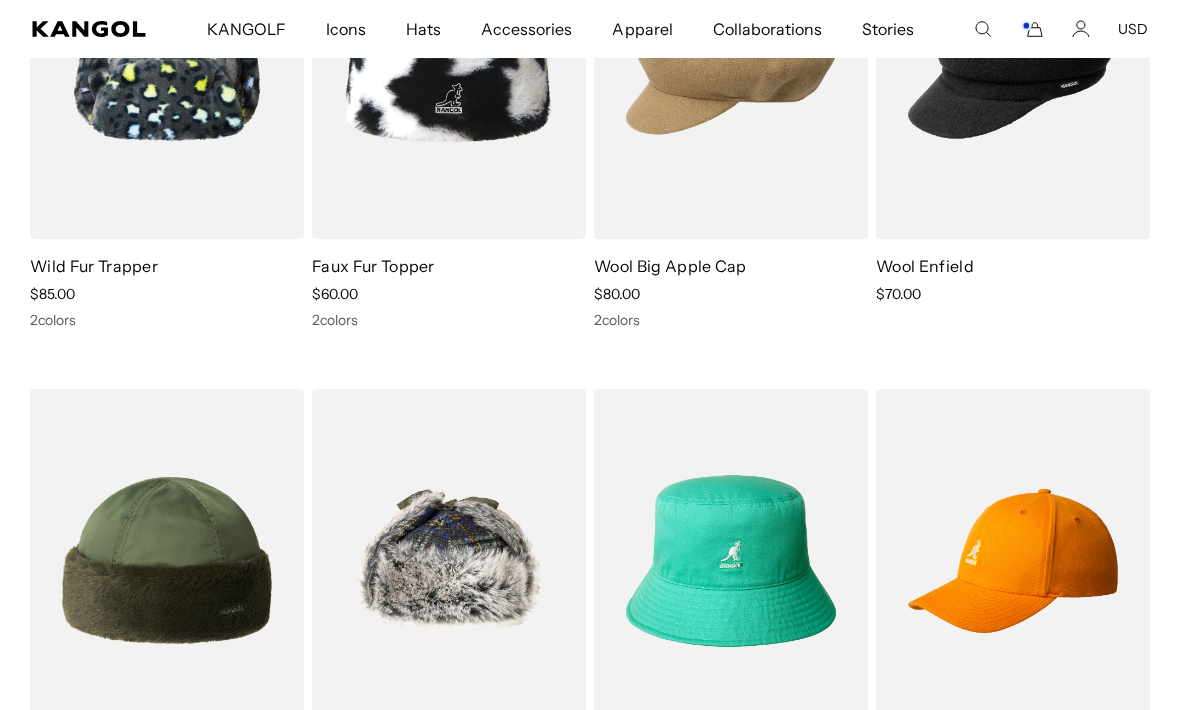 scroll, scrollTop: 325, scrollLeft: 0, axis: vertical 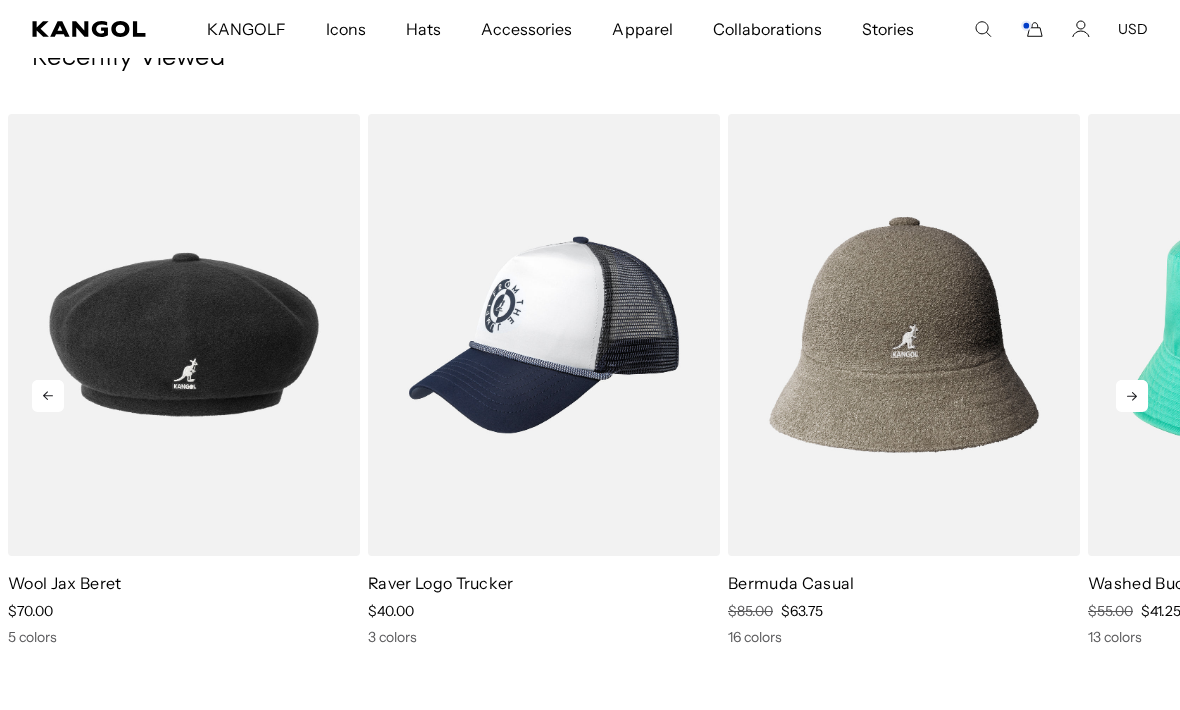 click 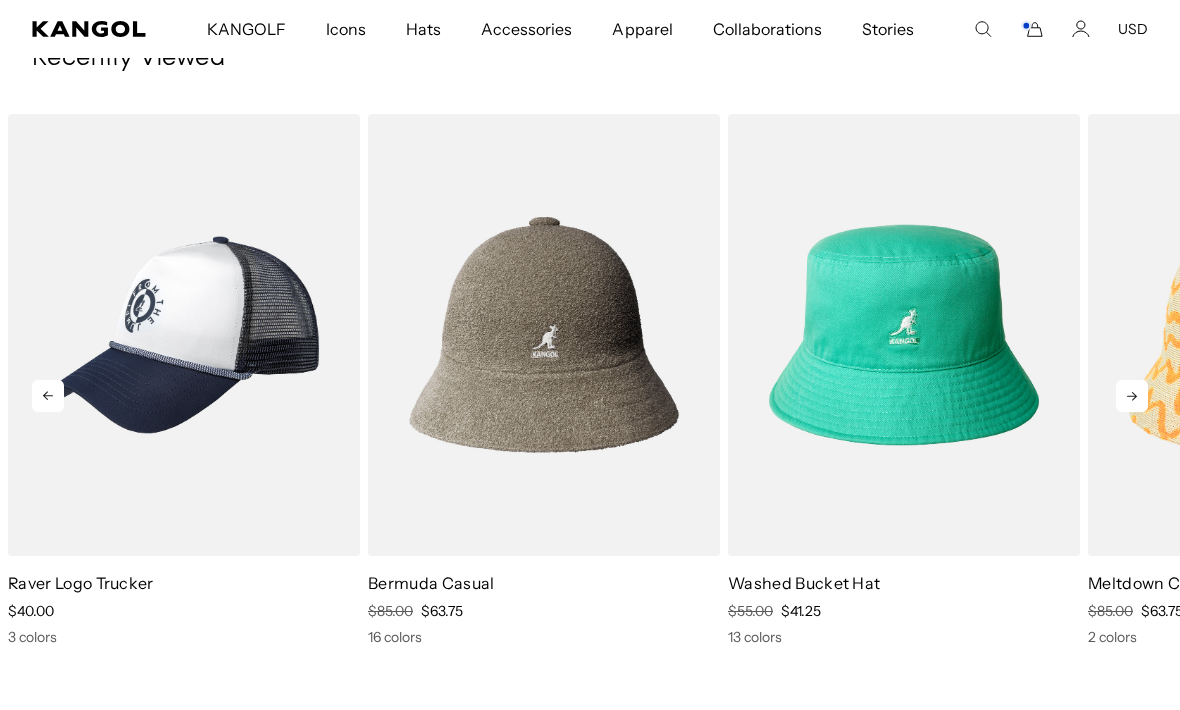 click 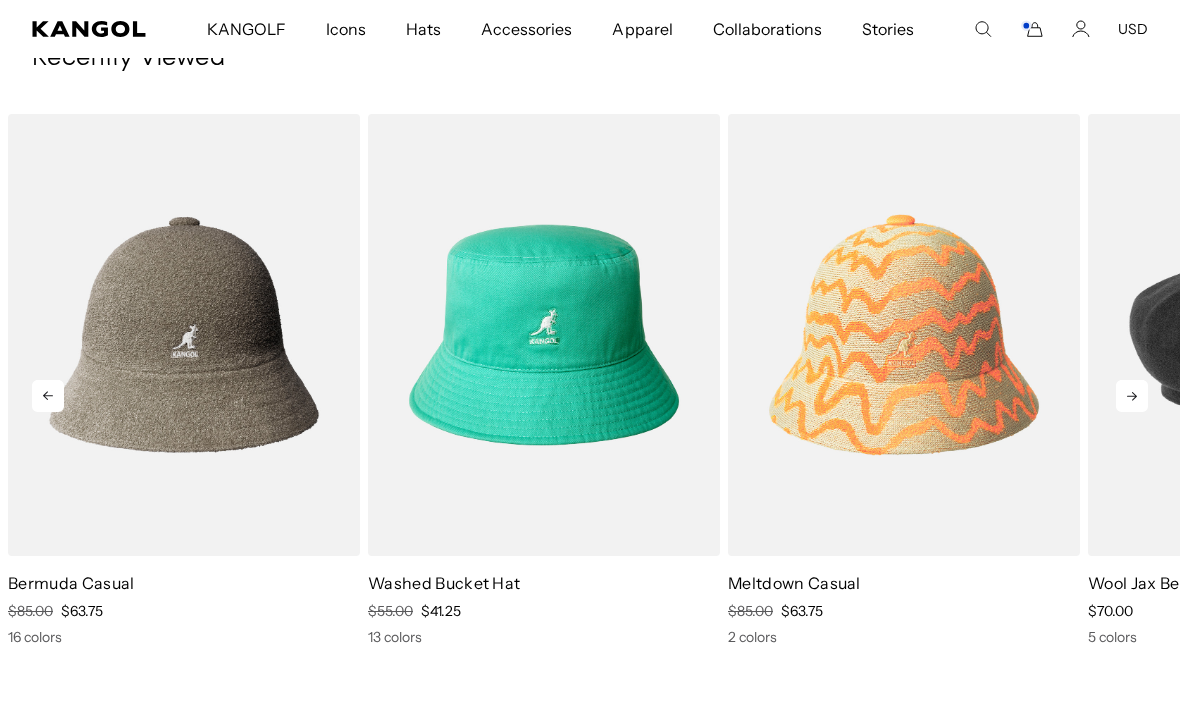scroll, scrollTop: 0, scrollLeft: 412, axis: horizontal 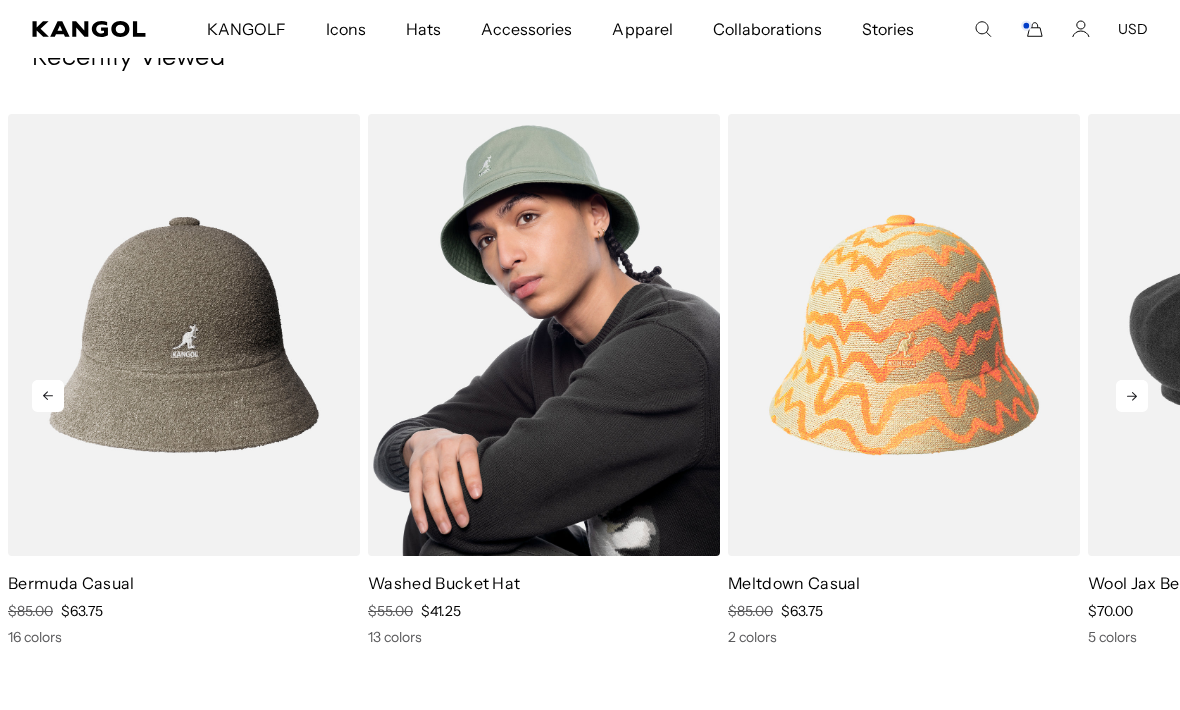 click at bounding box center (544, 335) 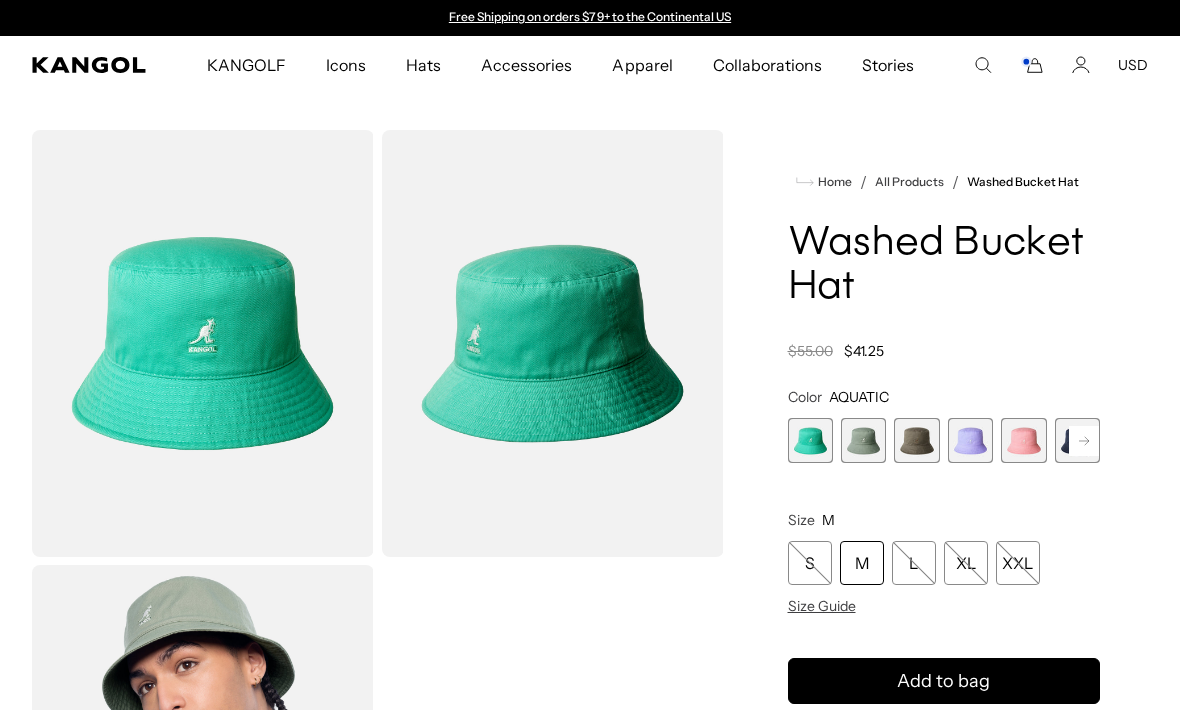 scroll, scrollTop: 0, scrollLeft: 0, axis: both 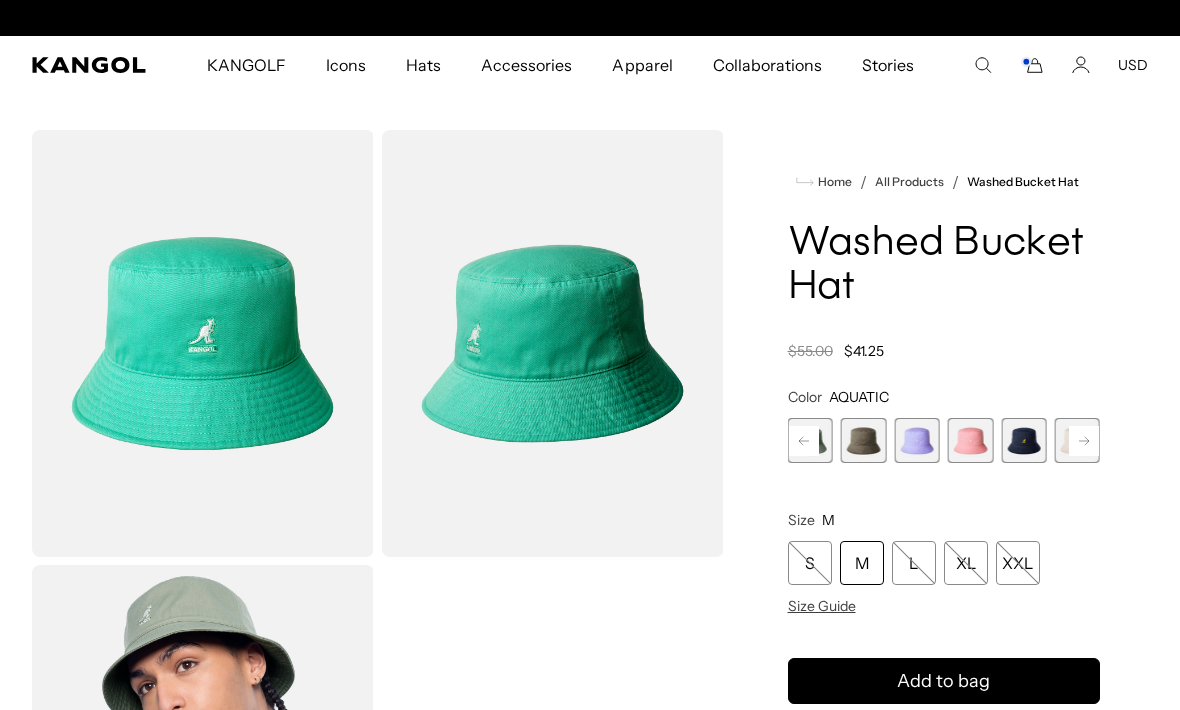click 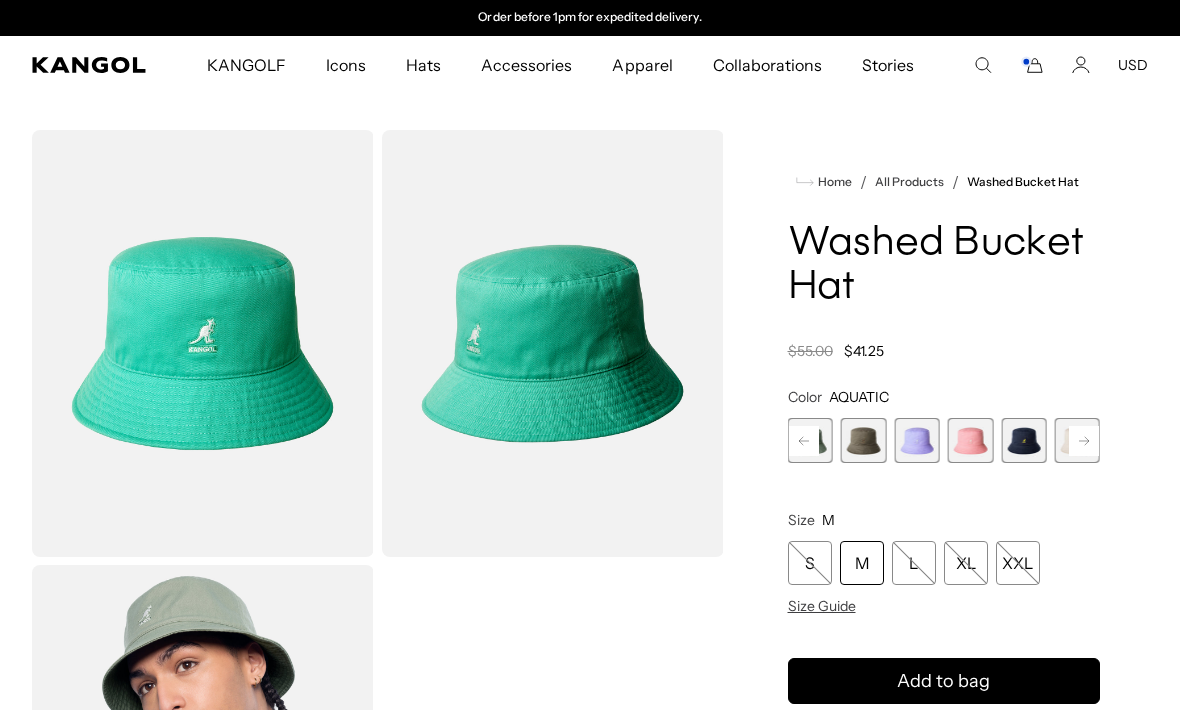 click 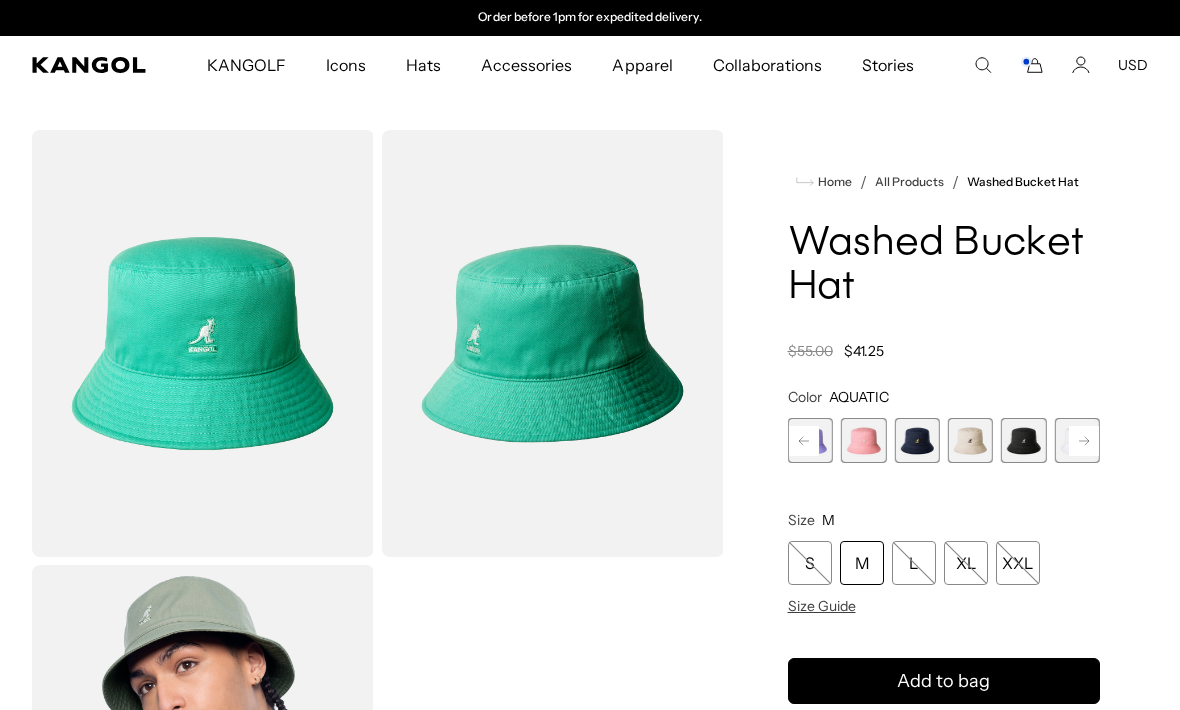 click 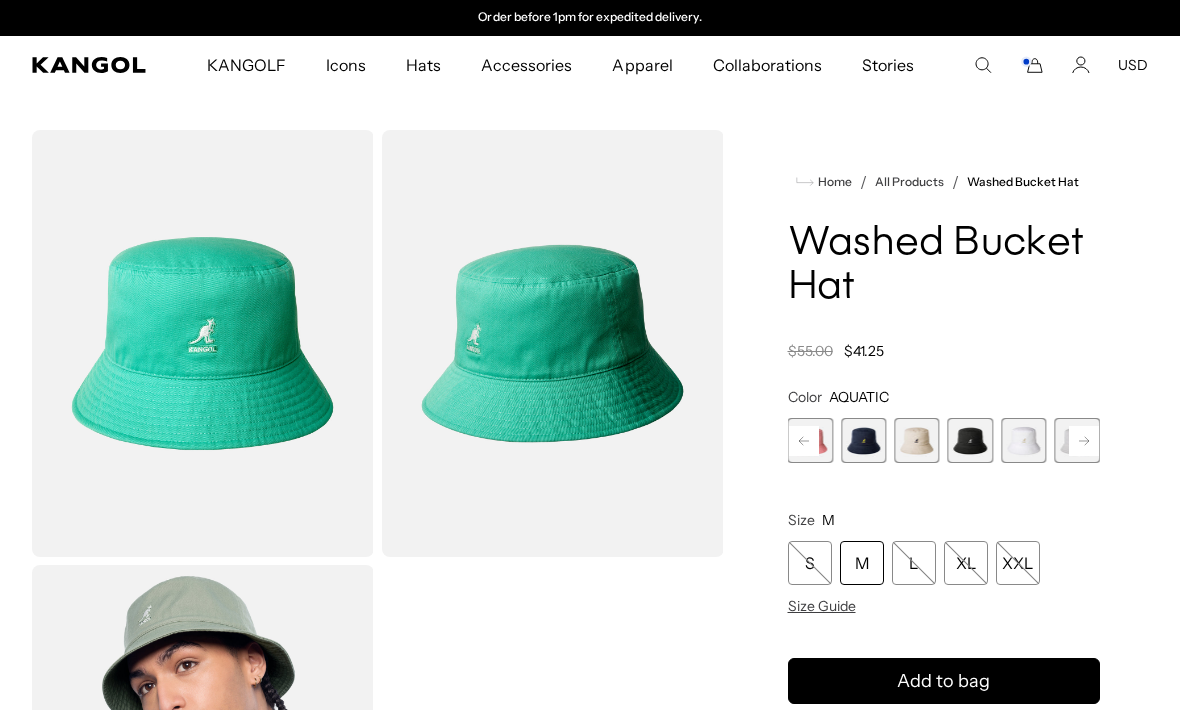 click 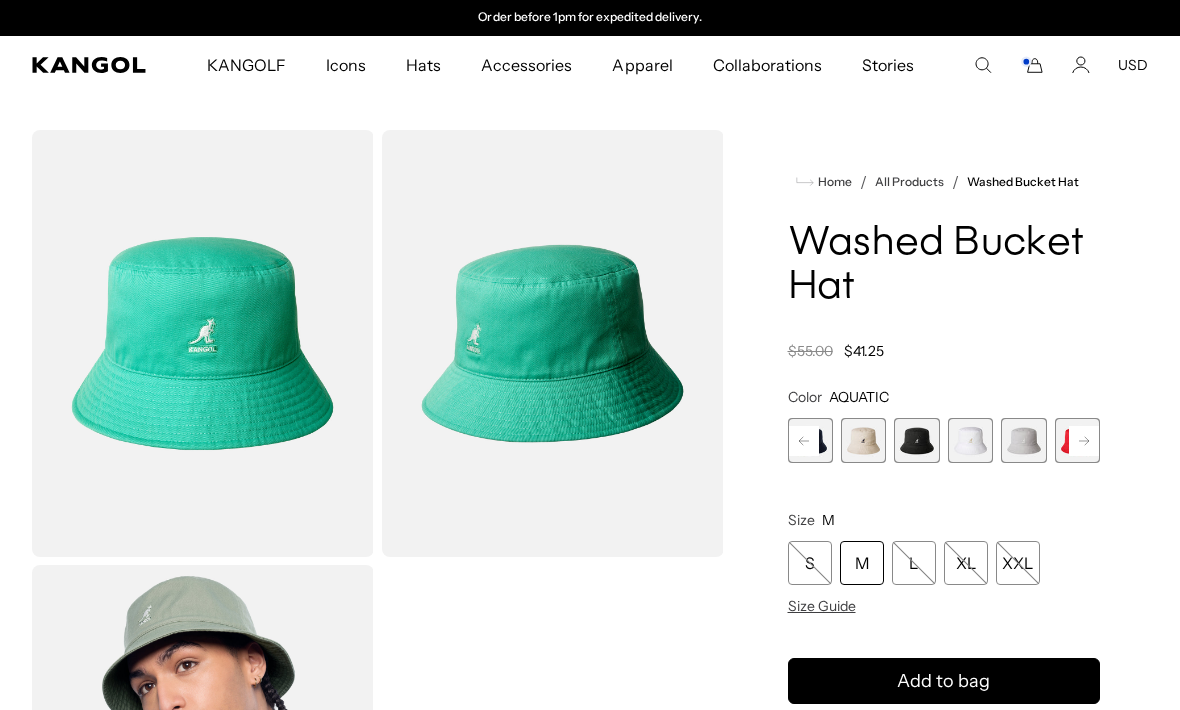 click 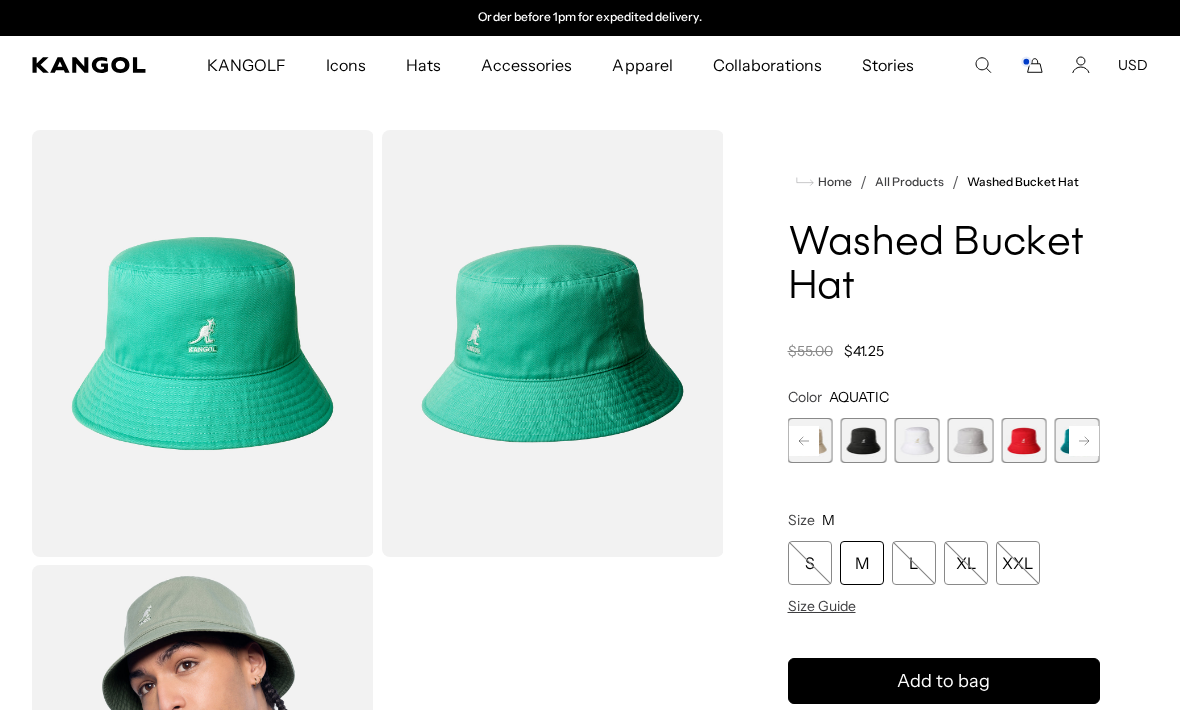 click 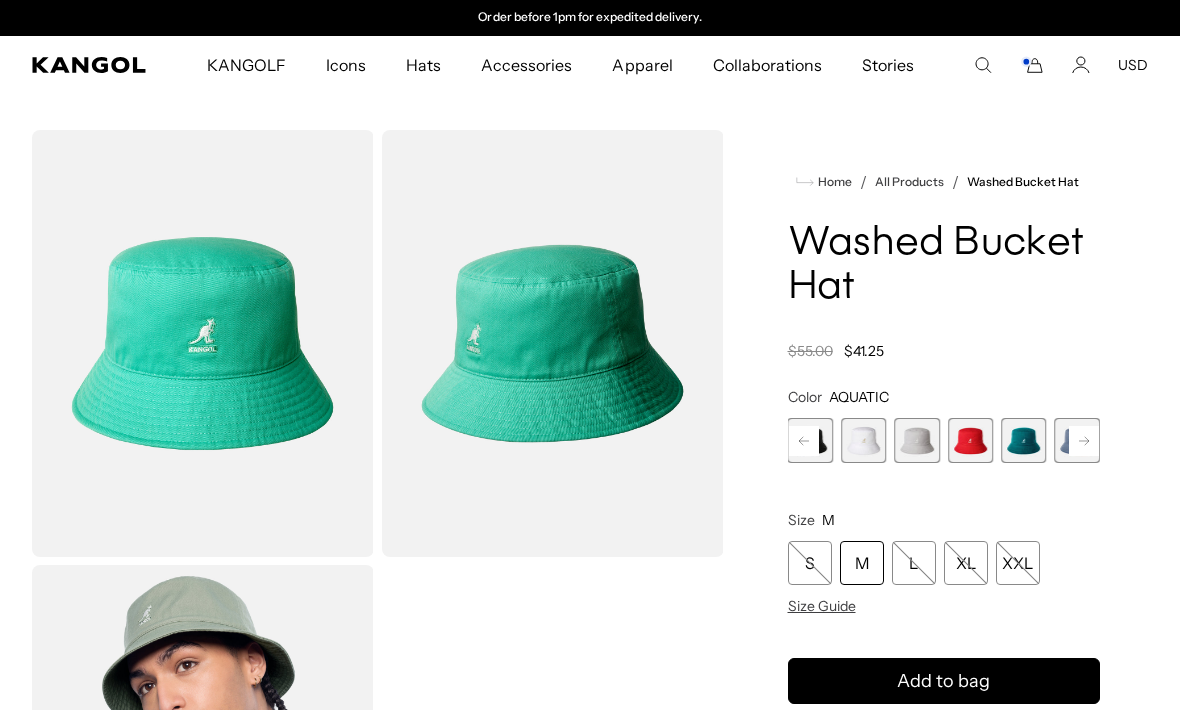 click 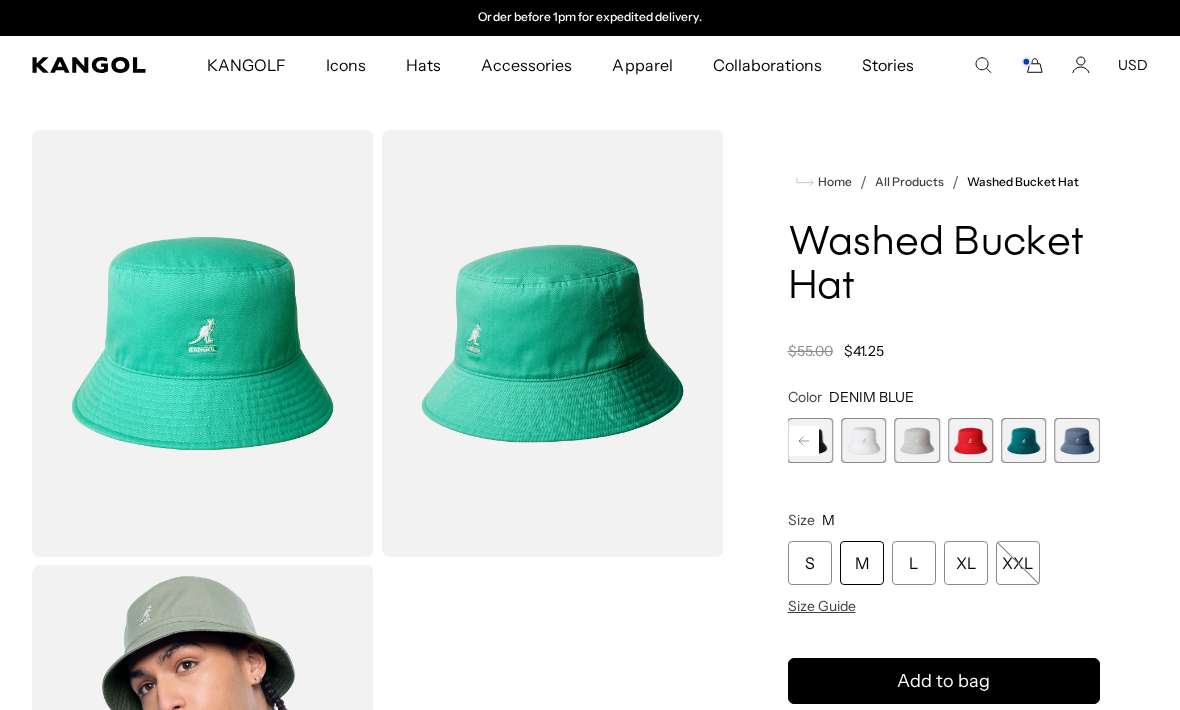 click at bounding box center (1077, 440) 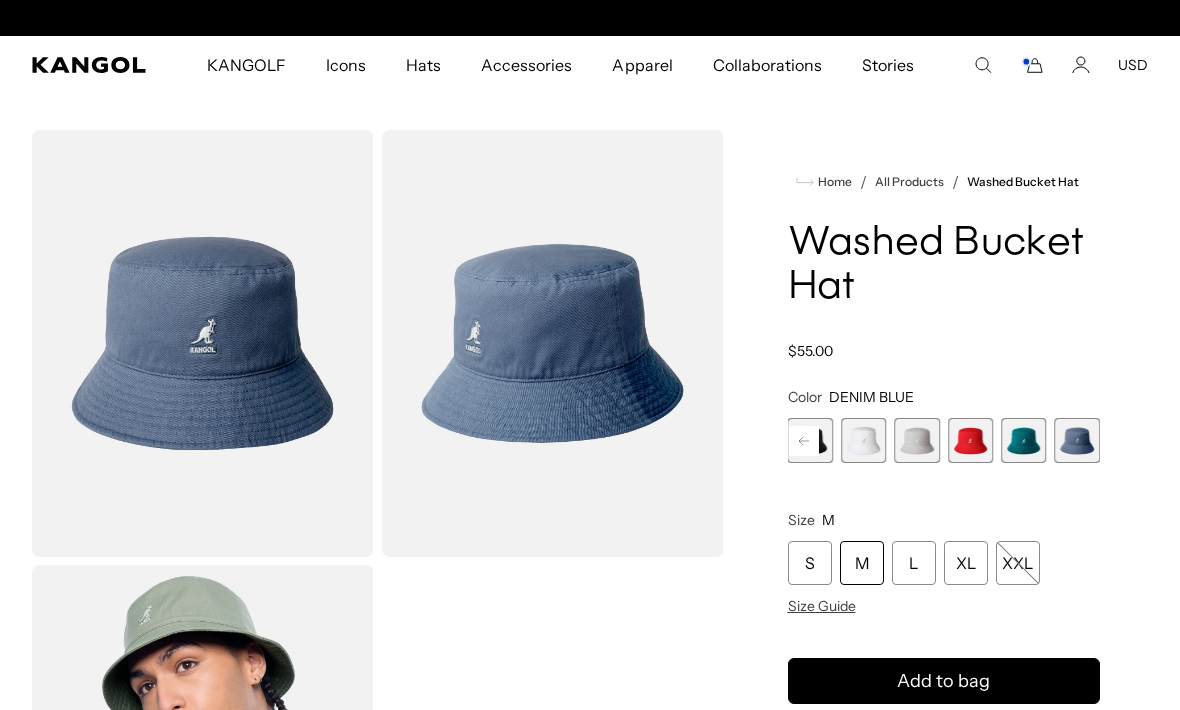 scroll, scrollTop: 0, scrollLeft: 412, axis: horizontal 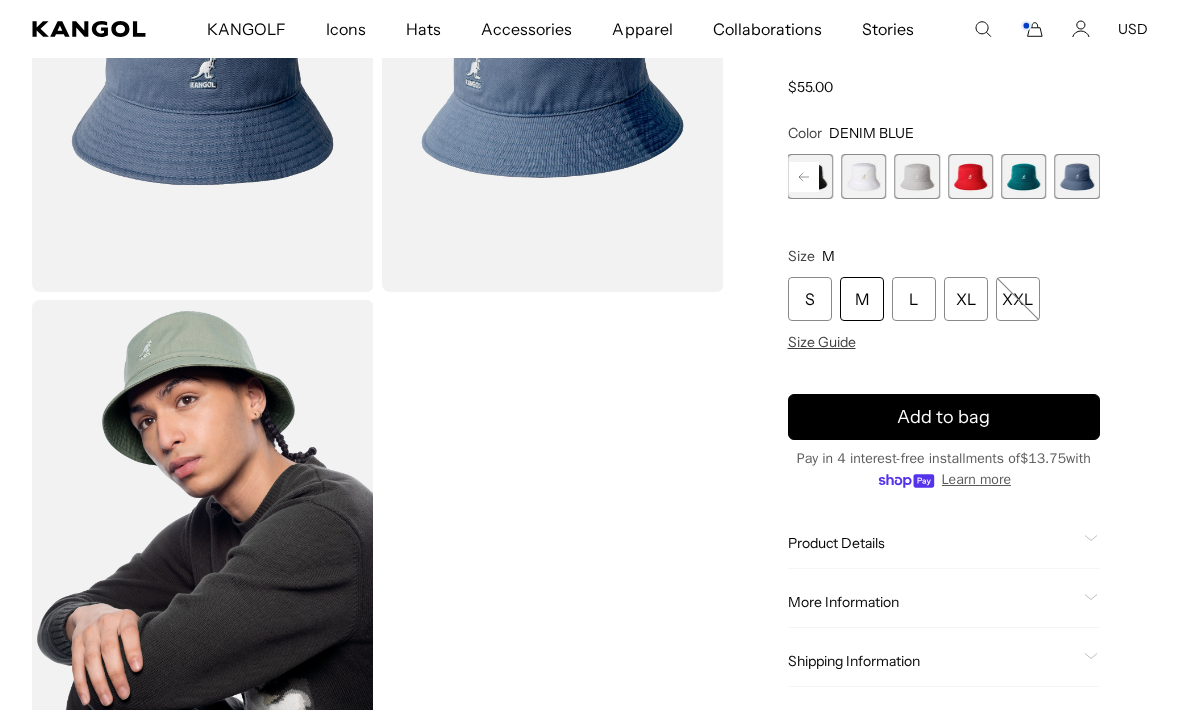 click 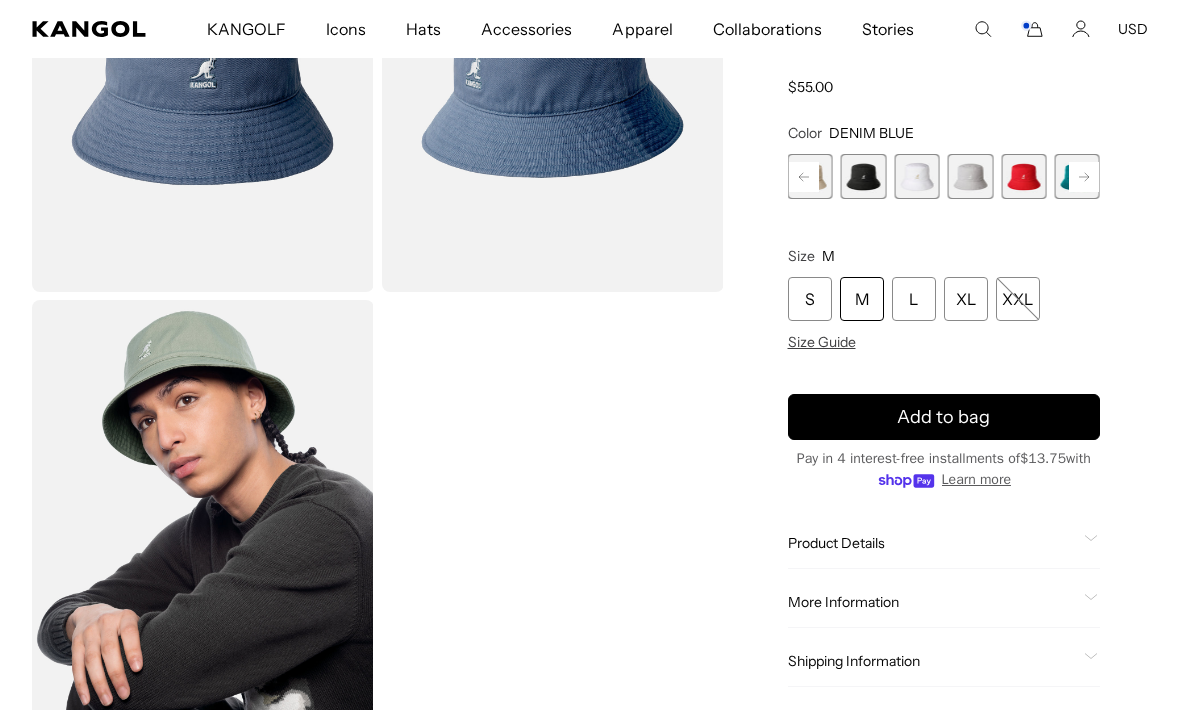 scroll, scrollTop: 0, scrollLeft: 412, axis: horizontal 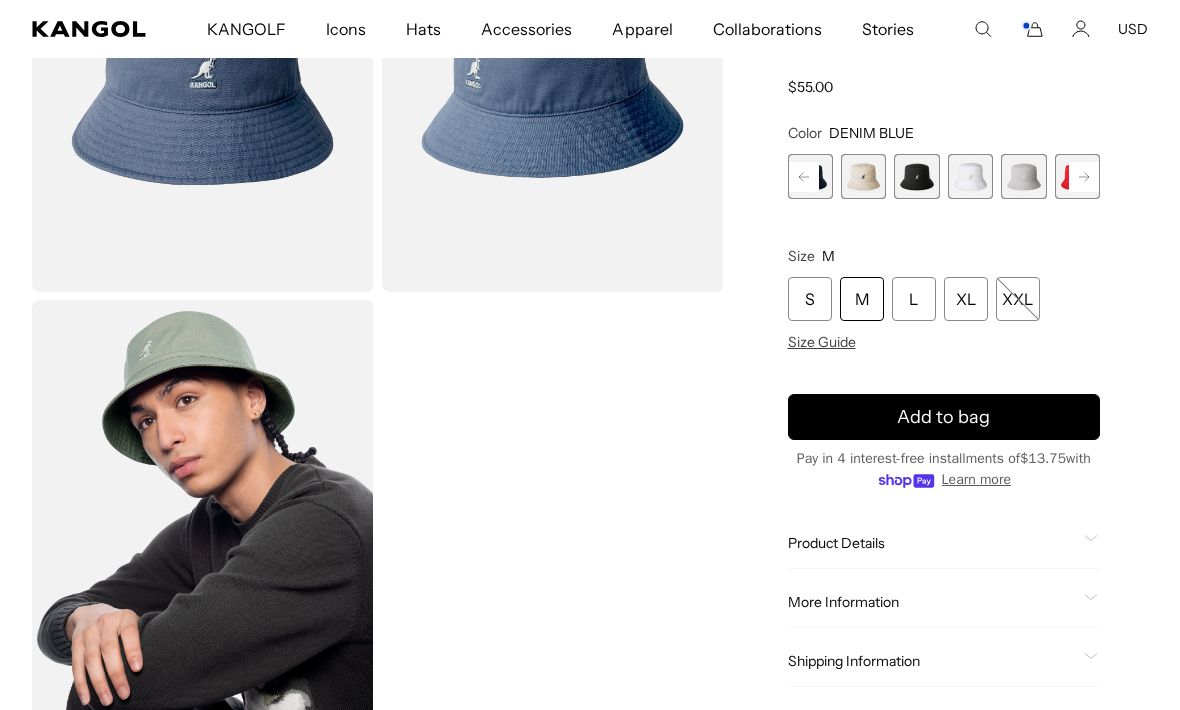 click 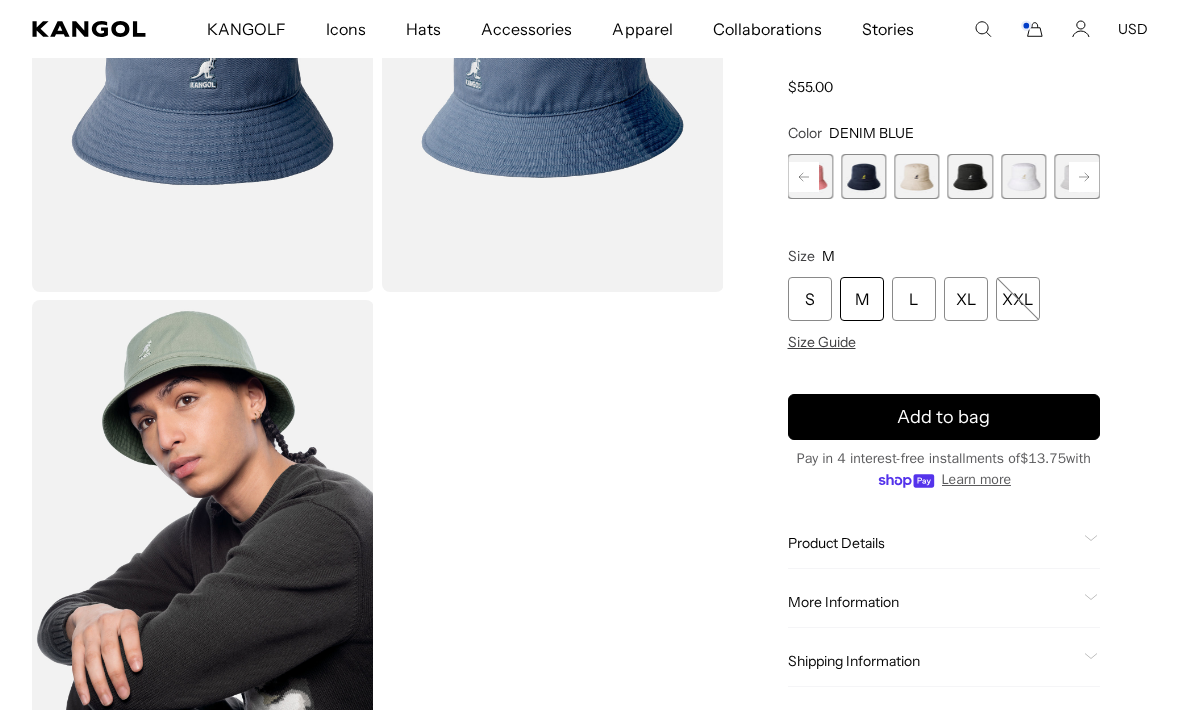 click 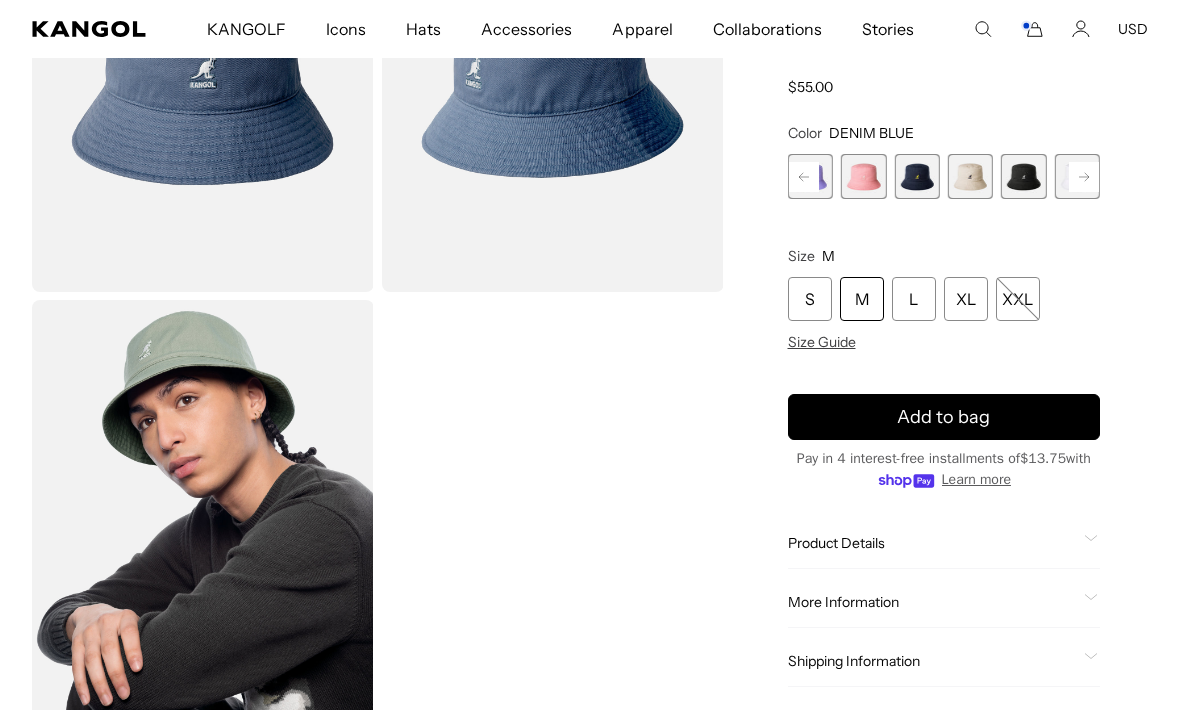 click 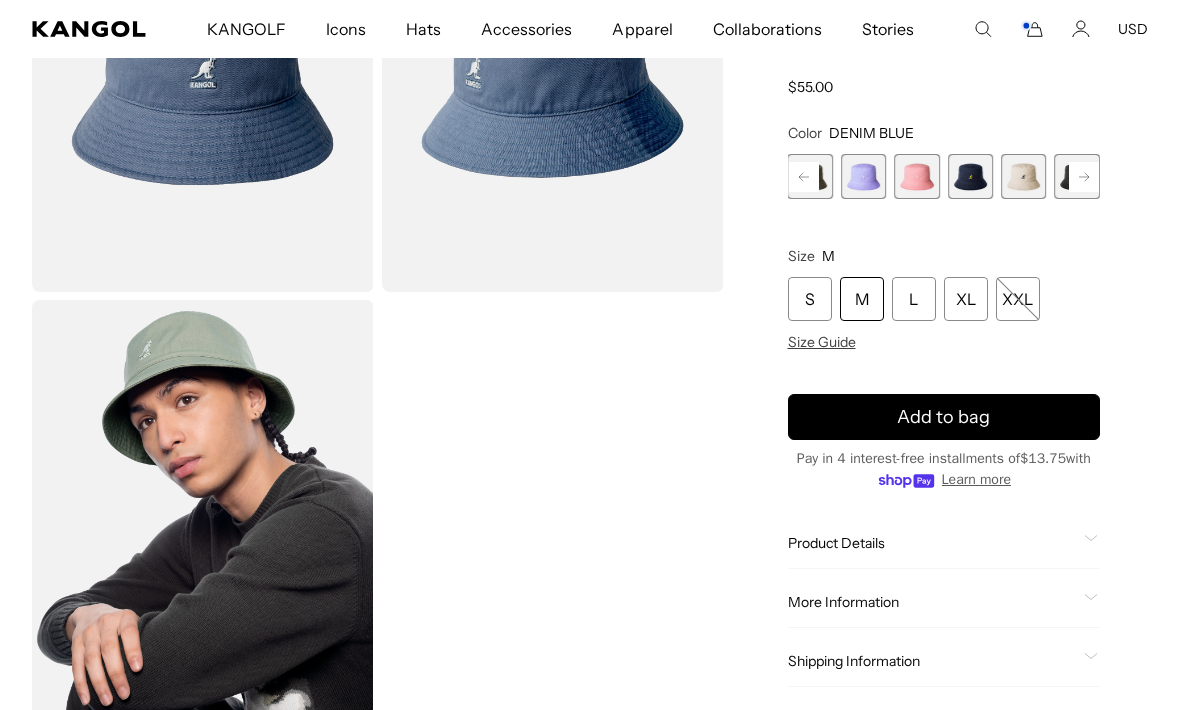 click 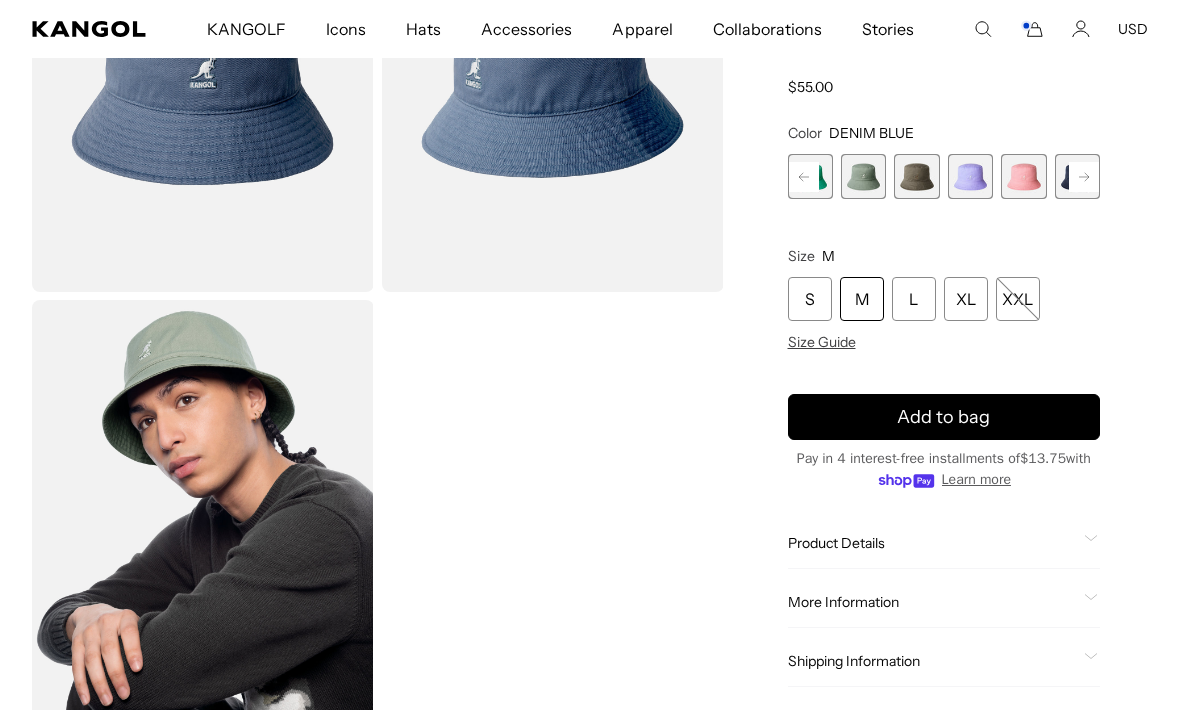 click 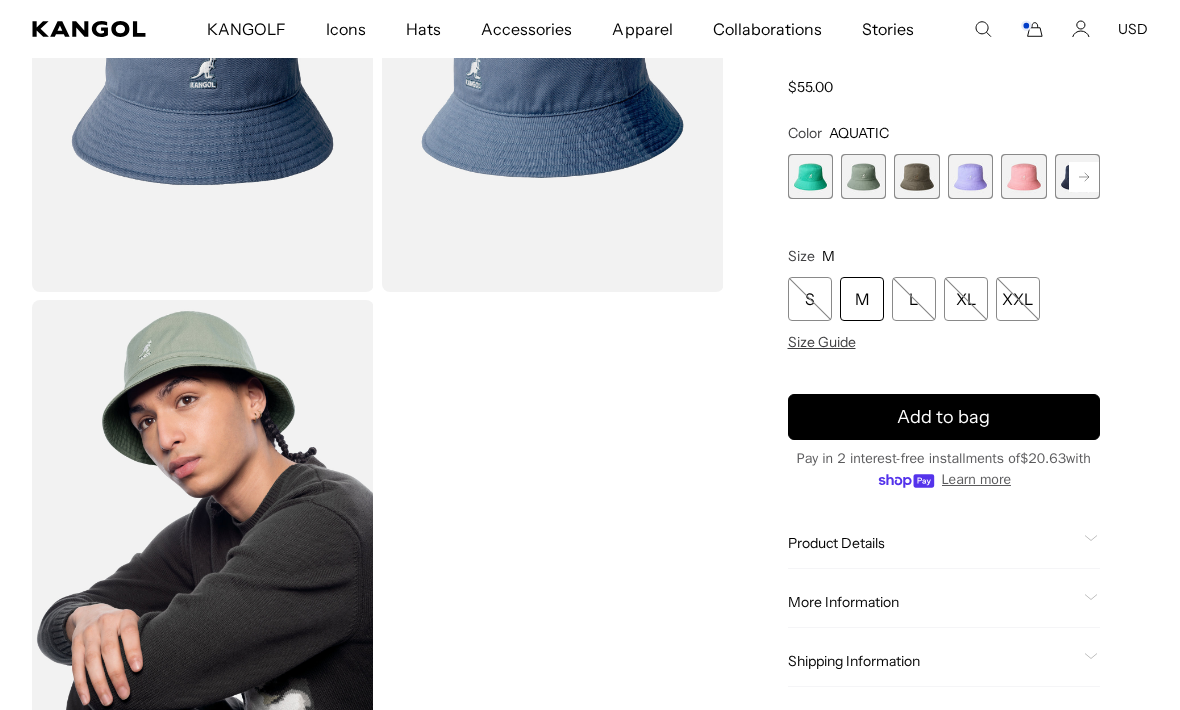 click at bounding box center (810, 176) 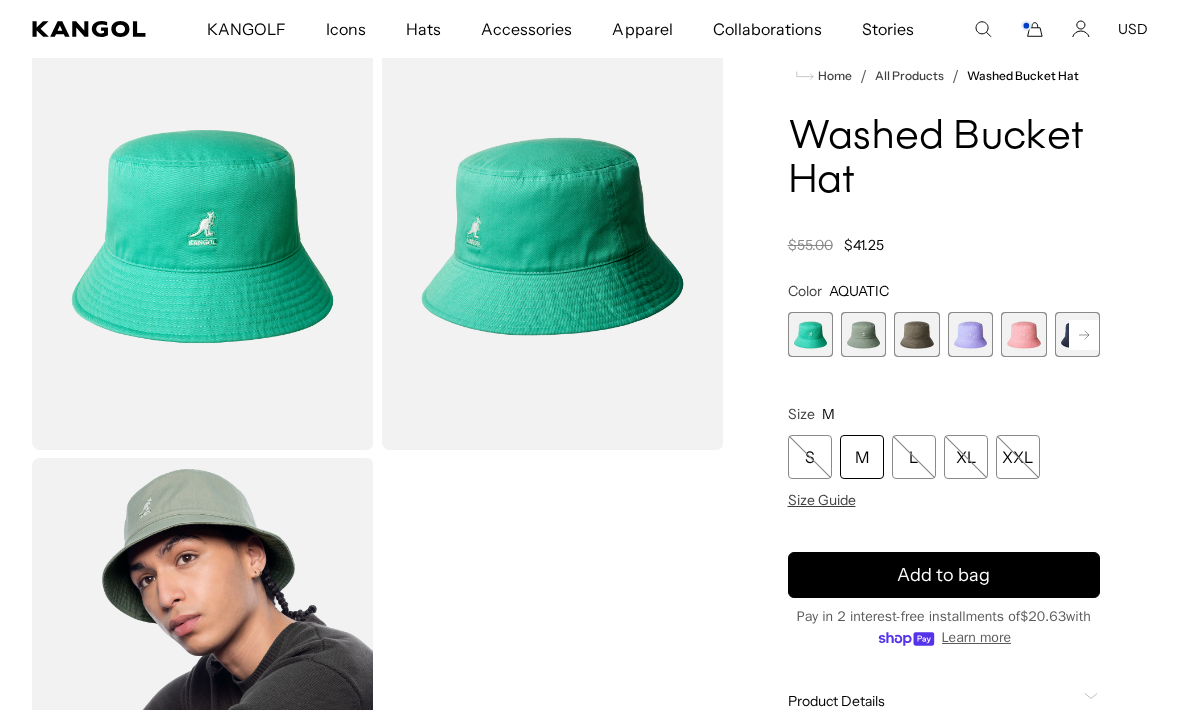 scroll, scrollTop: 108, scrollLeft: 0, axis: vertical 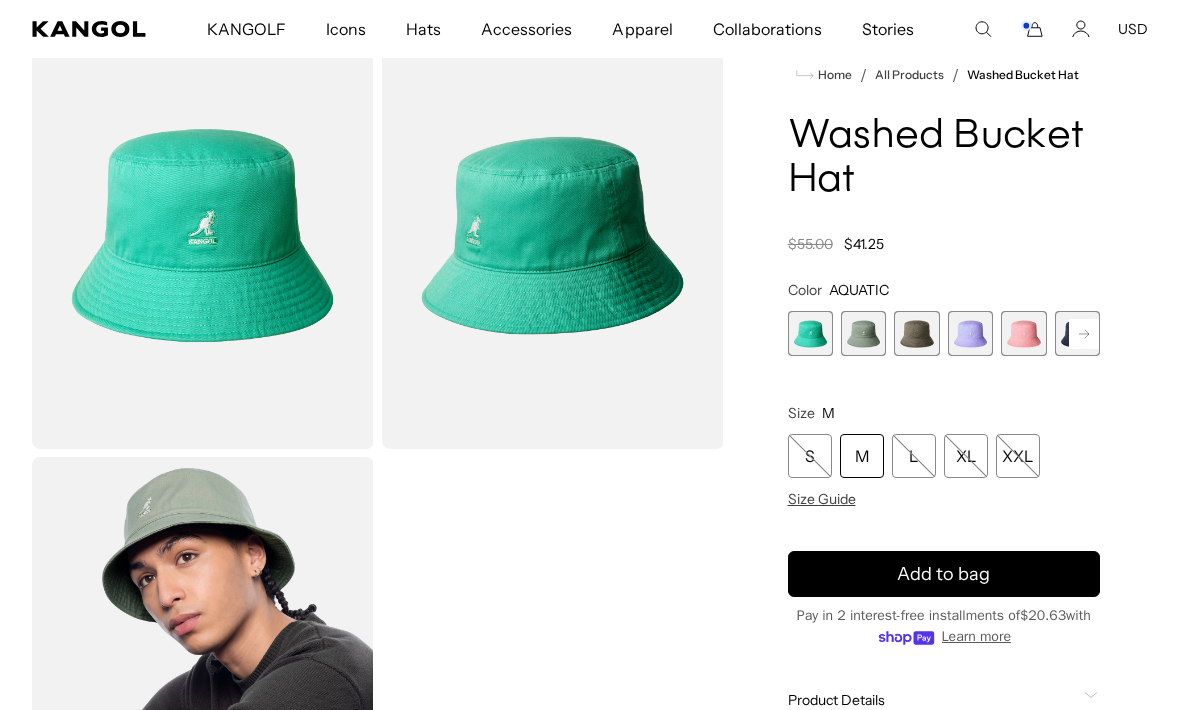 click at bounding box center (863, 333) 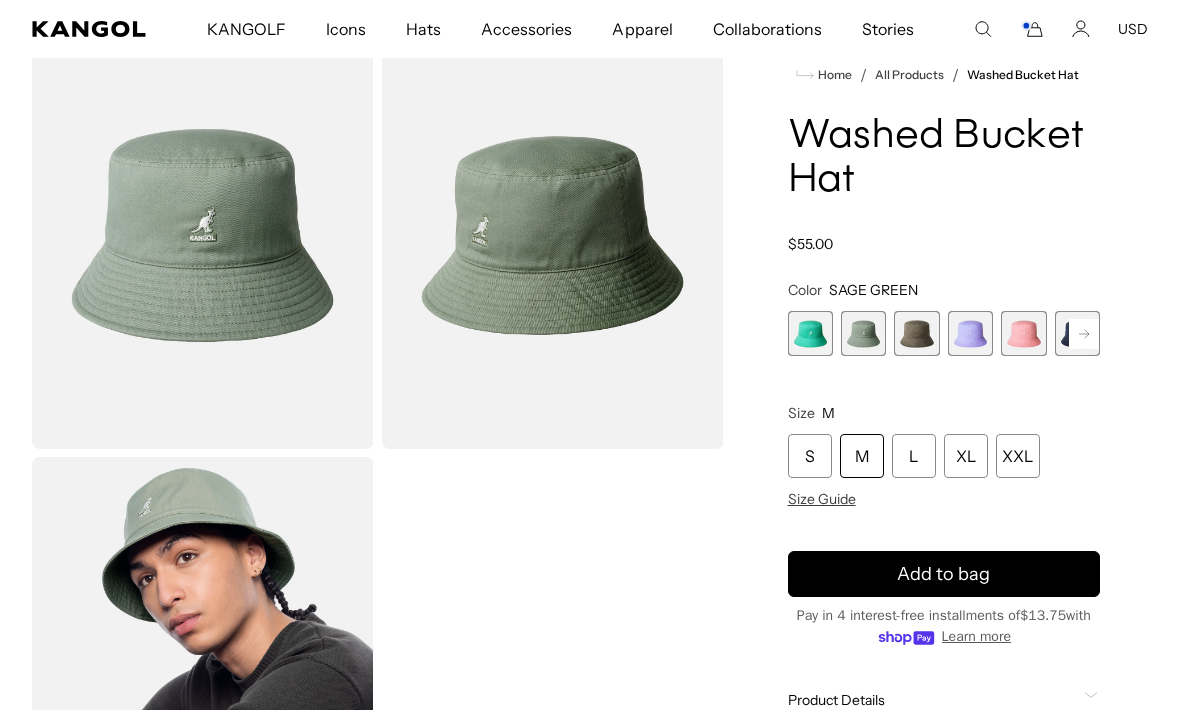 scroll, scrollTop: 0, scrollLeft: 0, axis: both 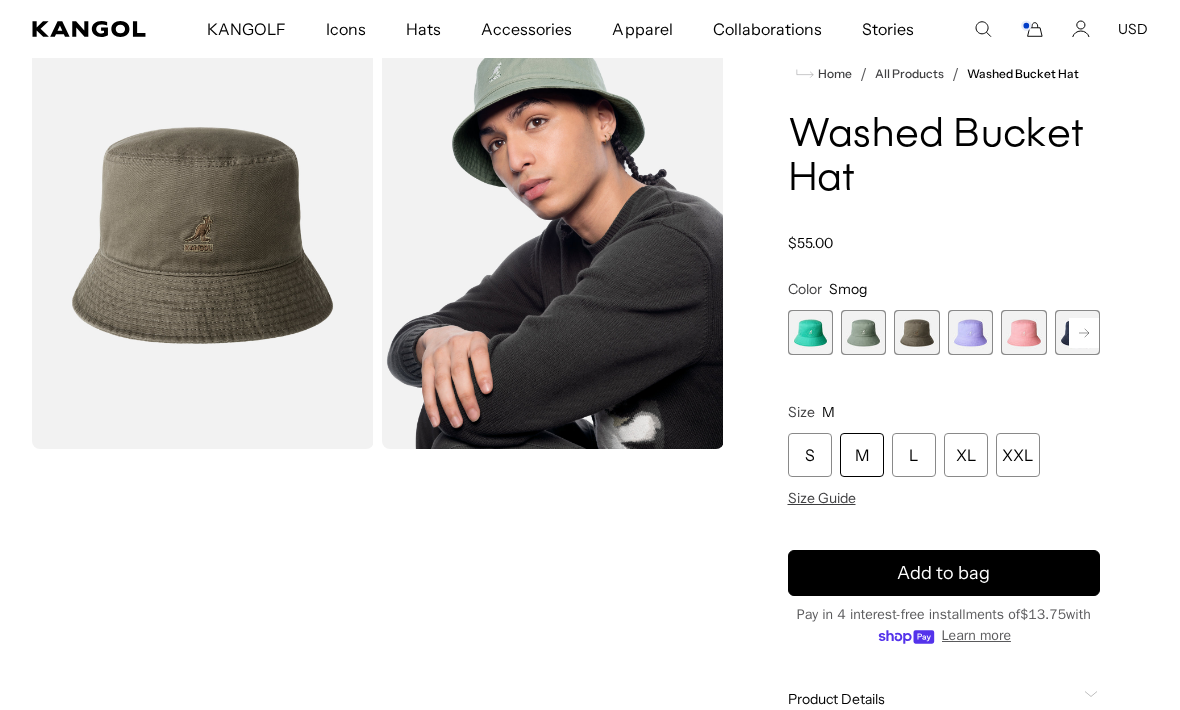 click at bounding box center [863, 332] 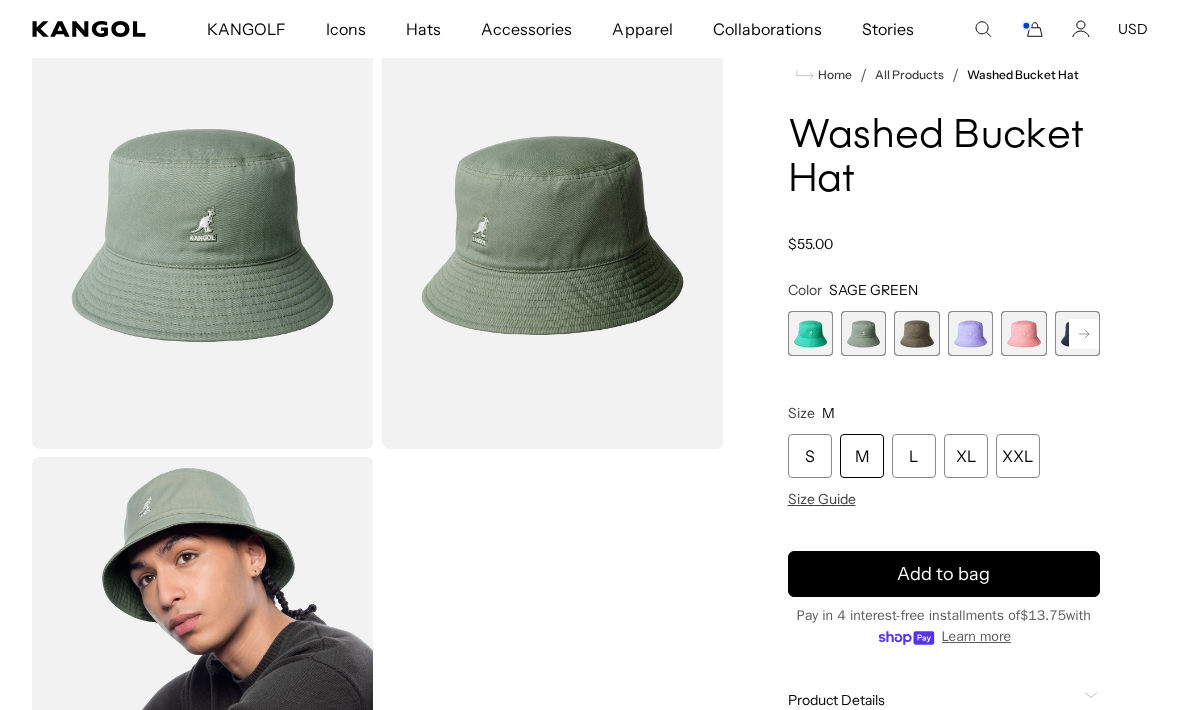 click at bounding box center (810, 333) 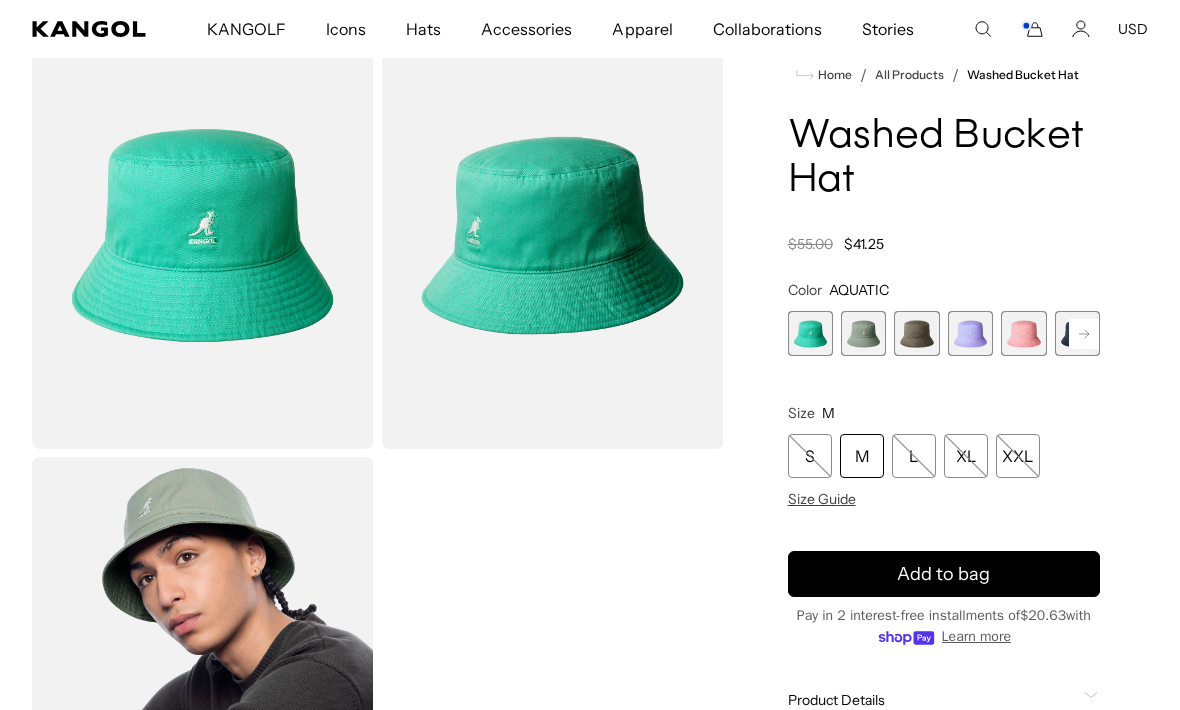 scroll, scrollTop: 0, scrollLeft: 0, axis: both 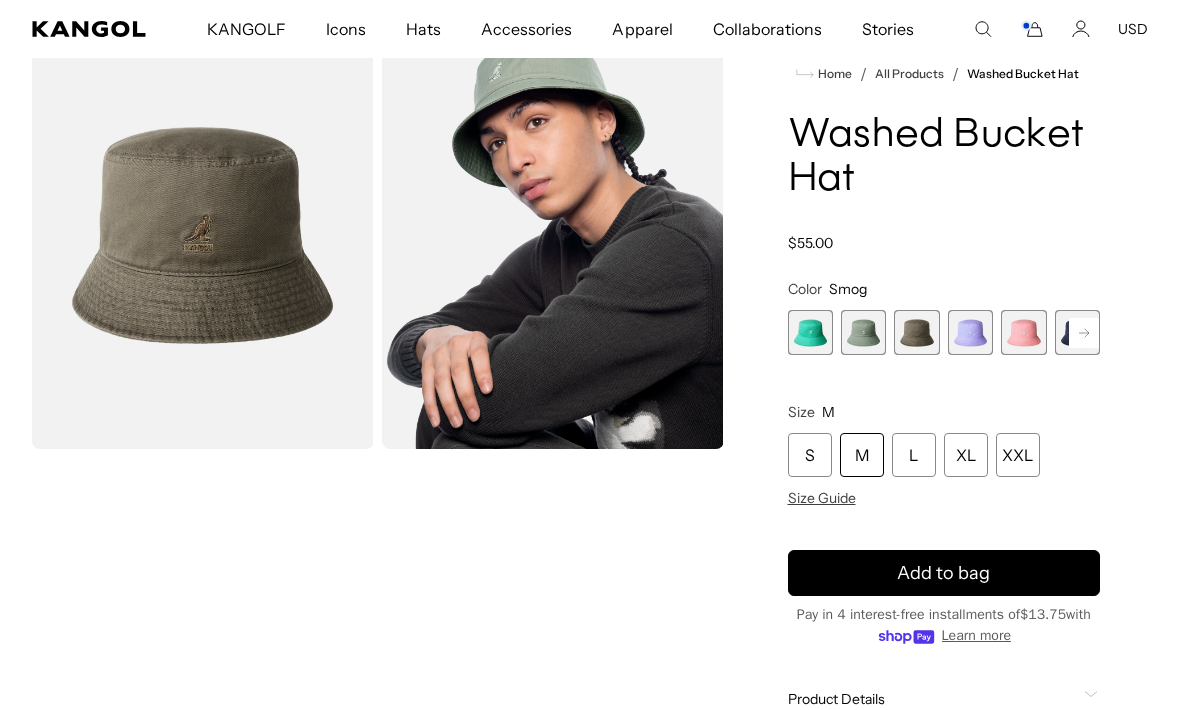 click at bounding box center [970, 332] 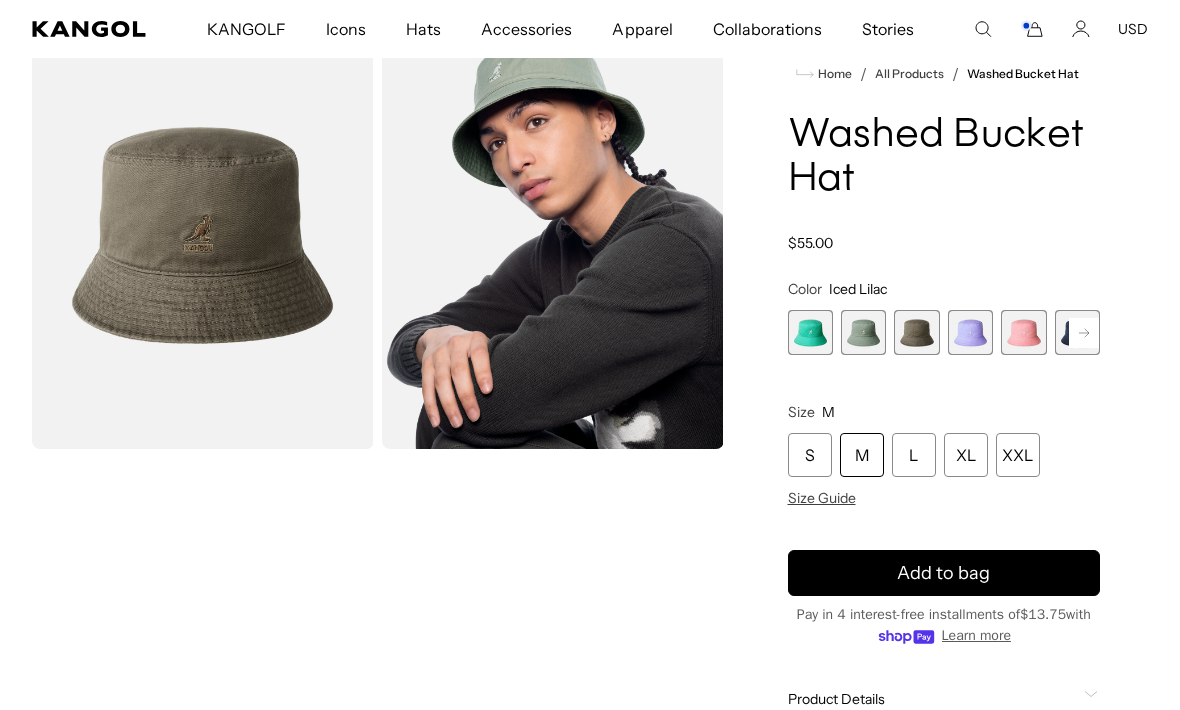 scroll, scrollTop: 0, scrollLeft: 412, axis: horizontal 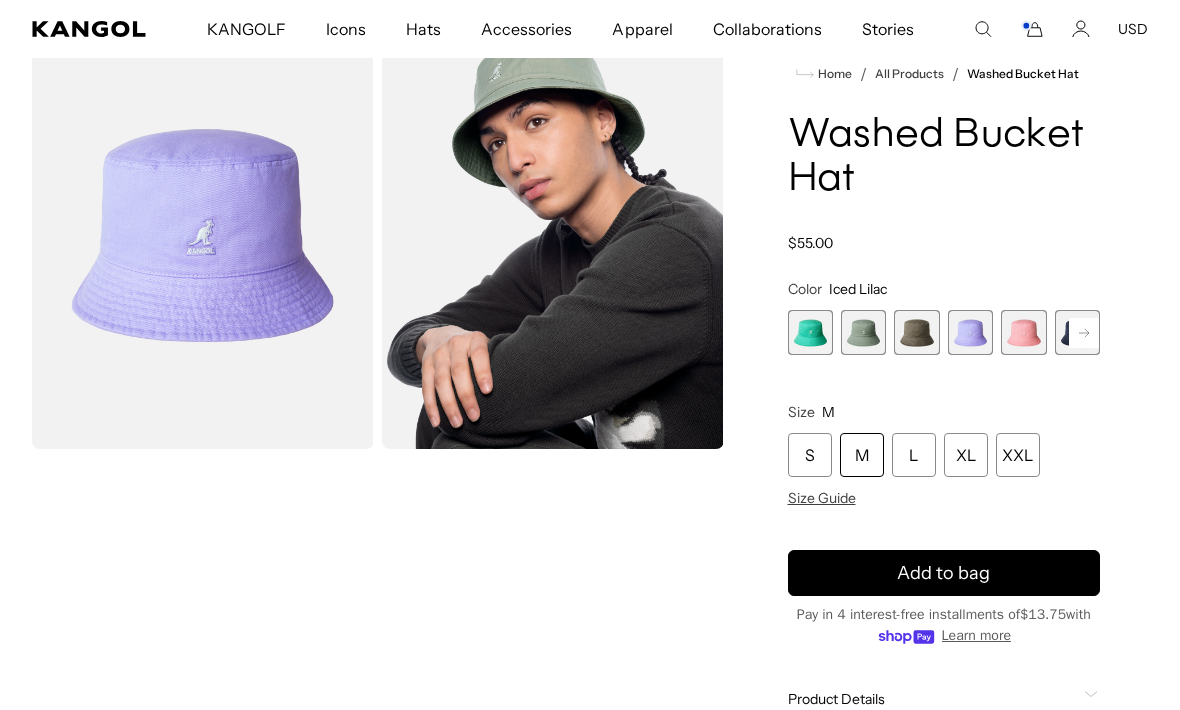 click at bounding box center [1023, 332] 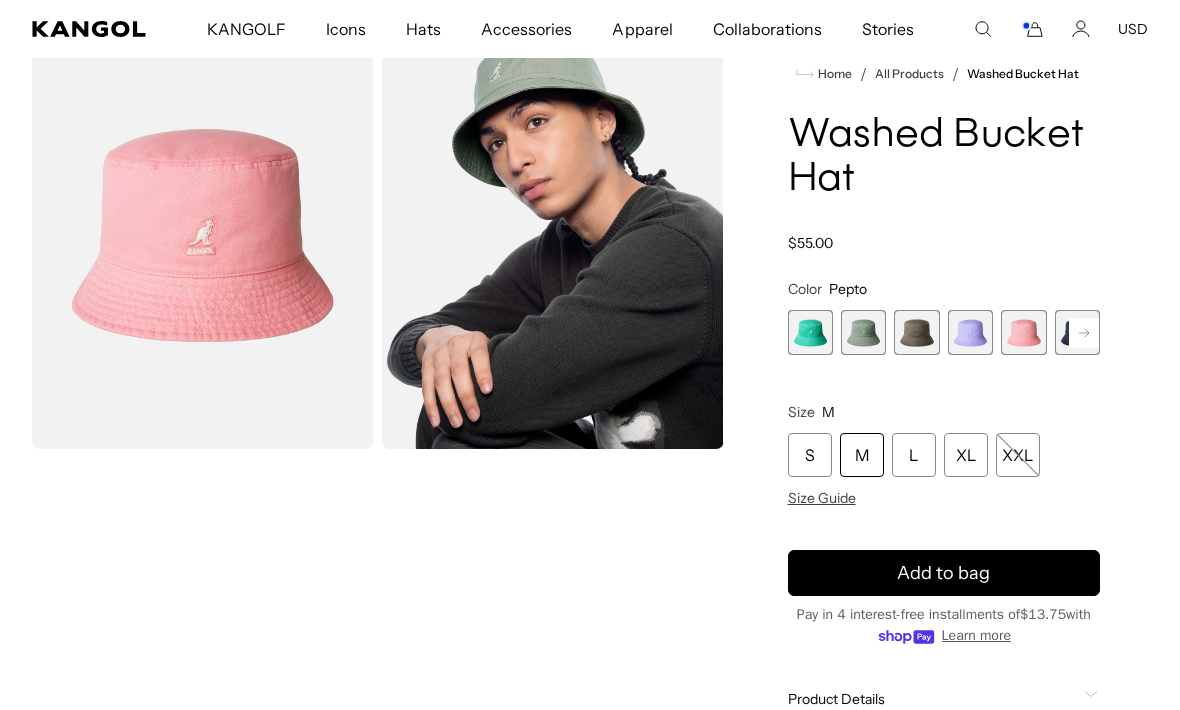 scroll, scrollTop: 0, scrollLeft: 0, axis: both 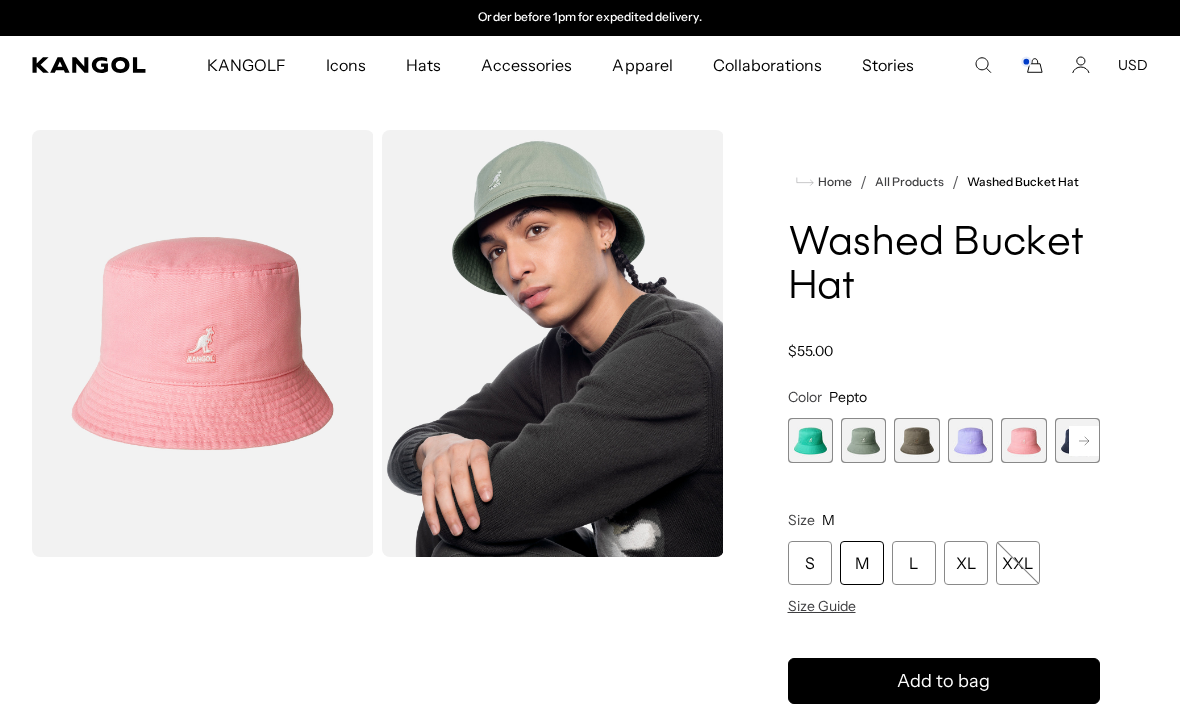 click 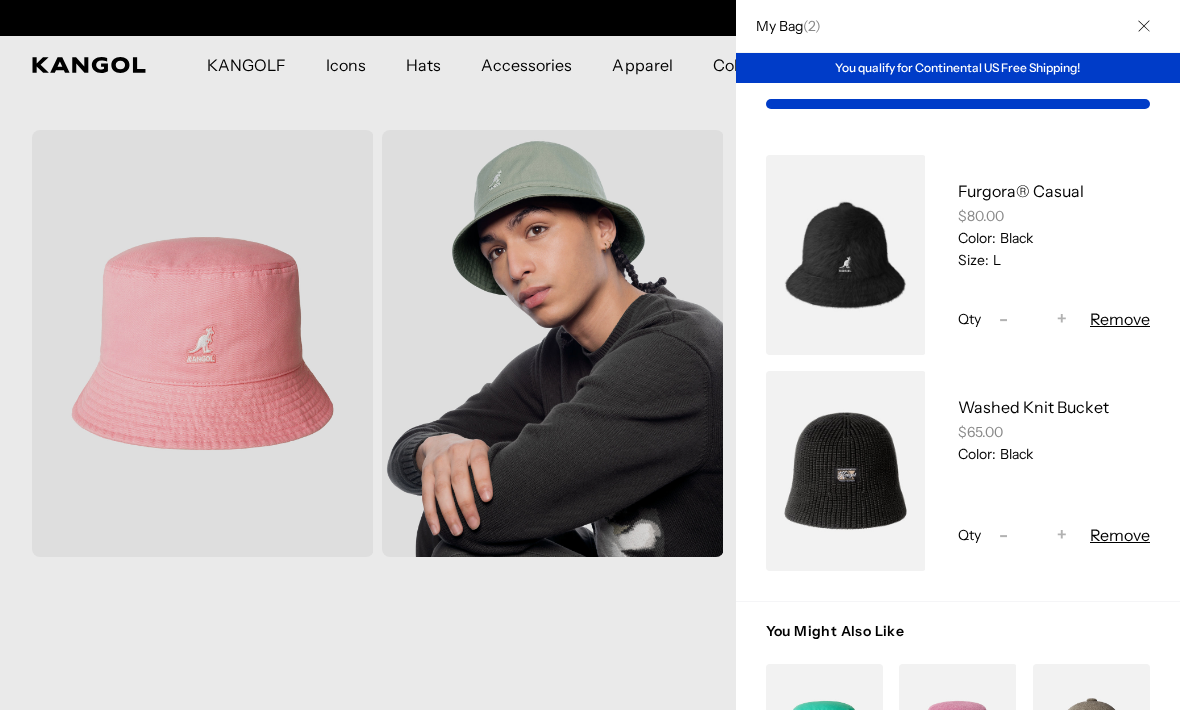 scroll, scrollTop: 0, scrollLeft: 0, axis: both 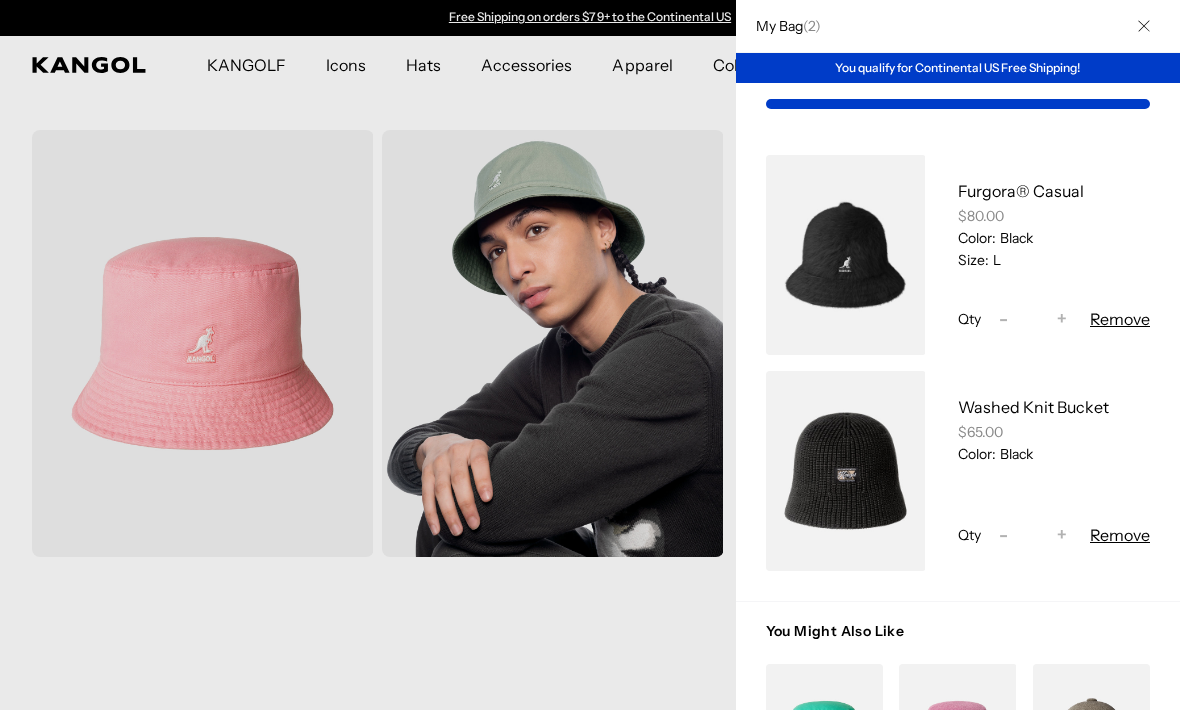 click 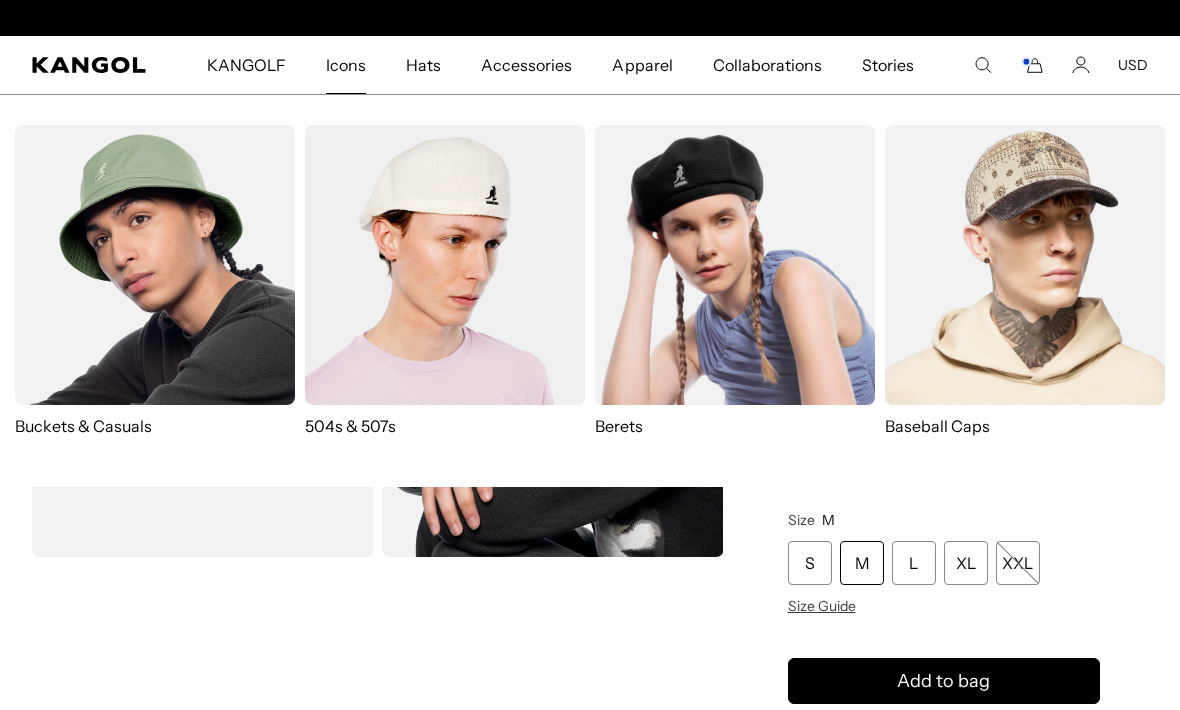 scroll, scrollTop: 0, scrollLeft: 412, axis: horizontal 